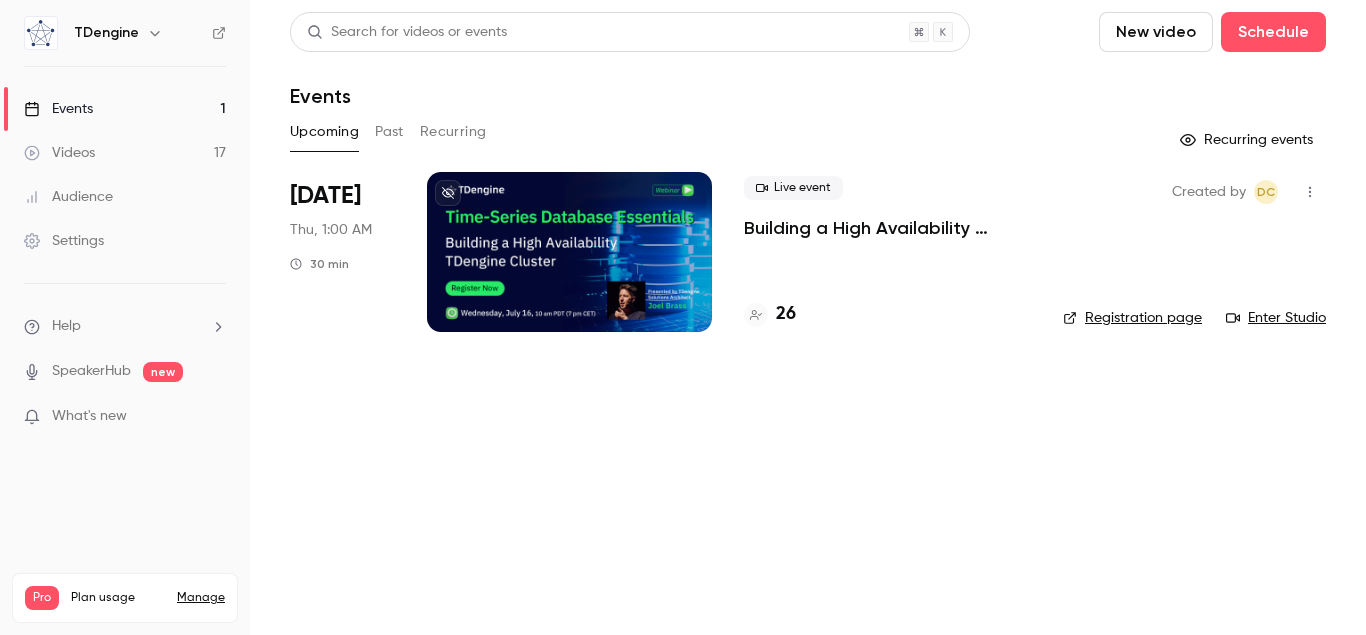 scroll, scrollTop: 0, scrollLeft: 0, axis: both 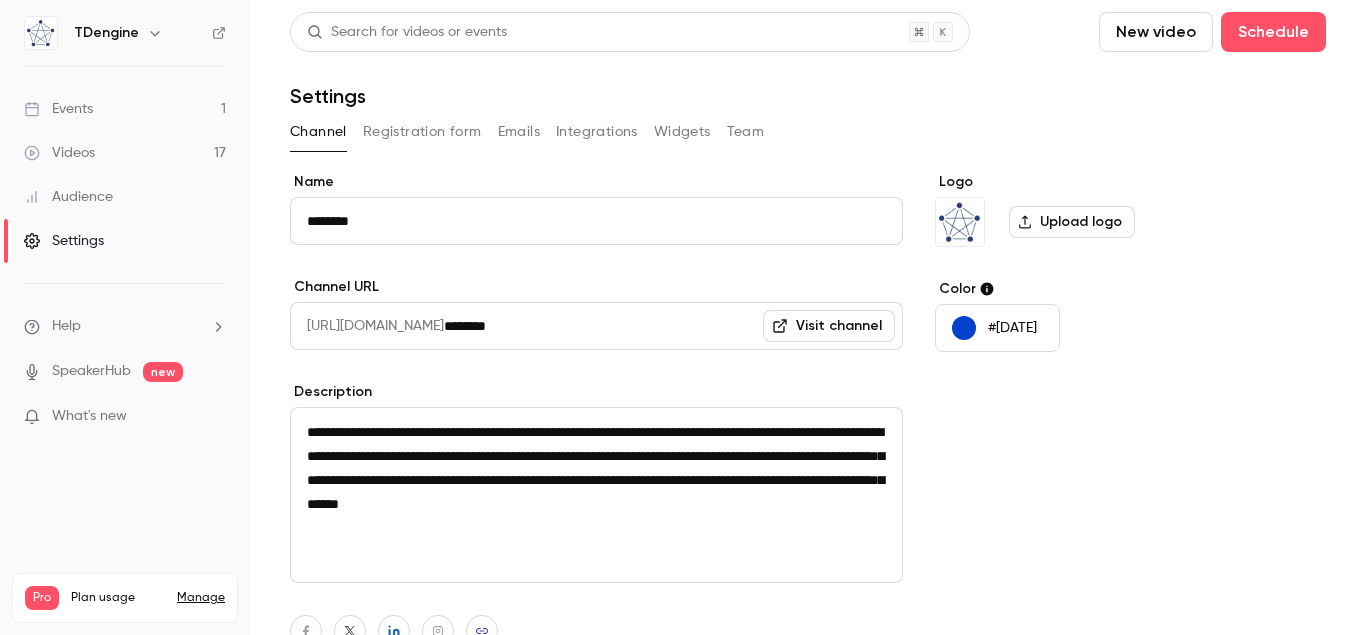 click on "Team" at bounding box center [746, 132] 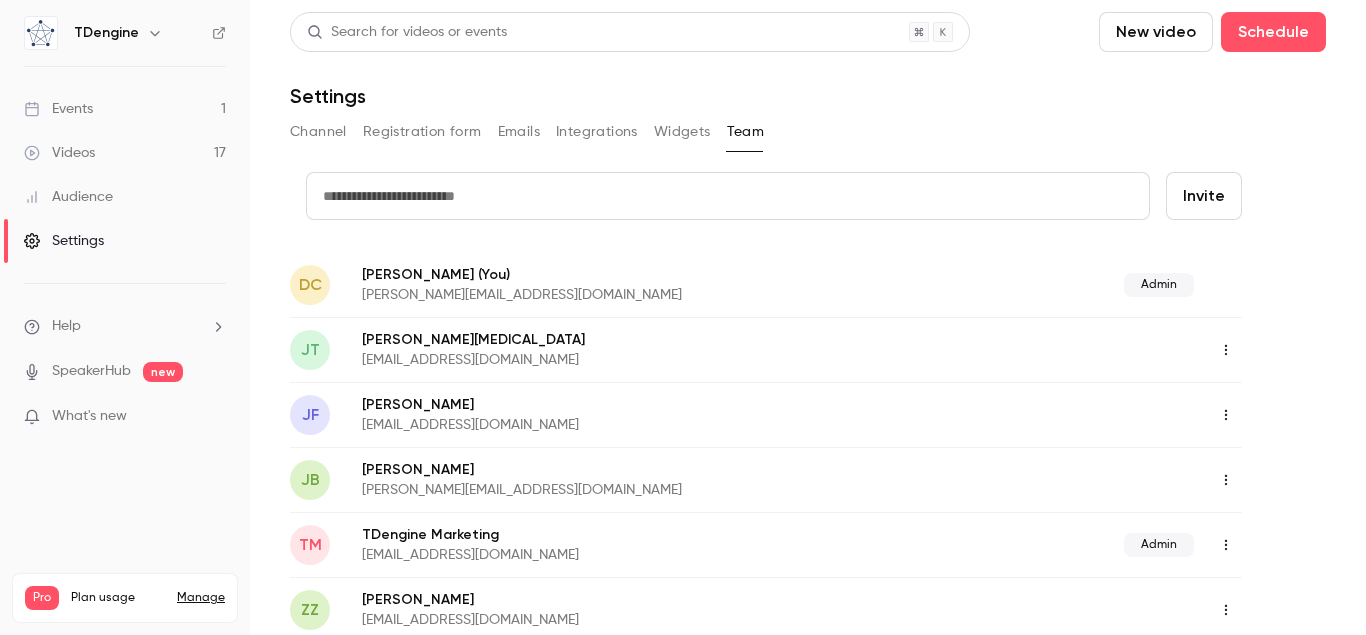 scroll, scrollTop: 114, scrollLeft: 0, axis: vertical 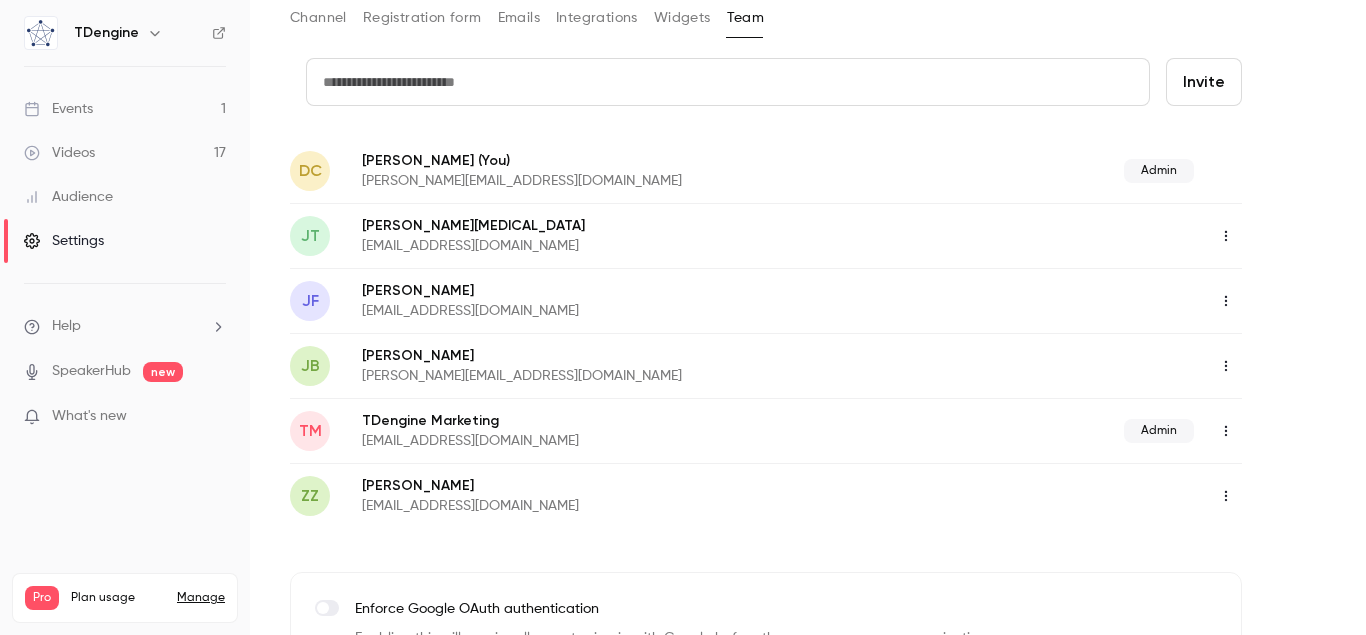 click 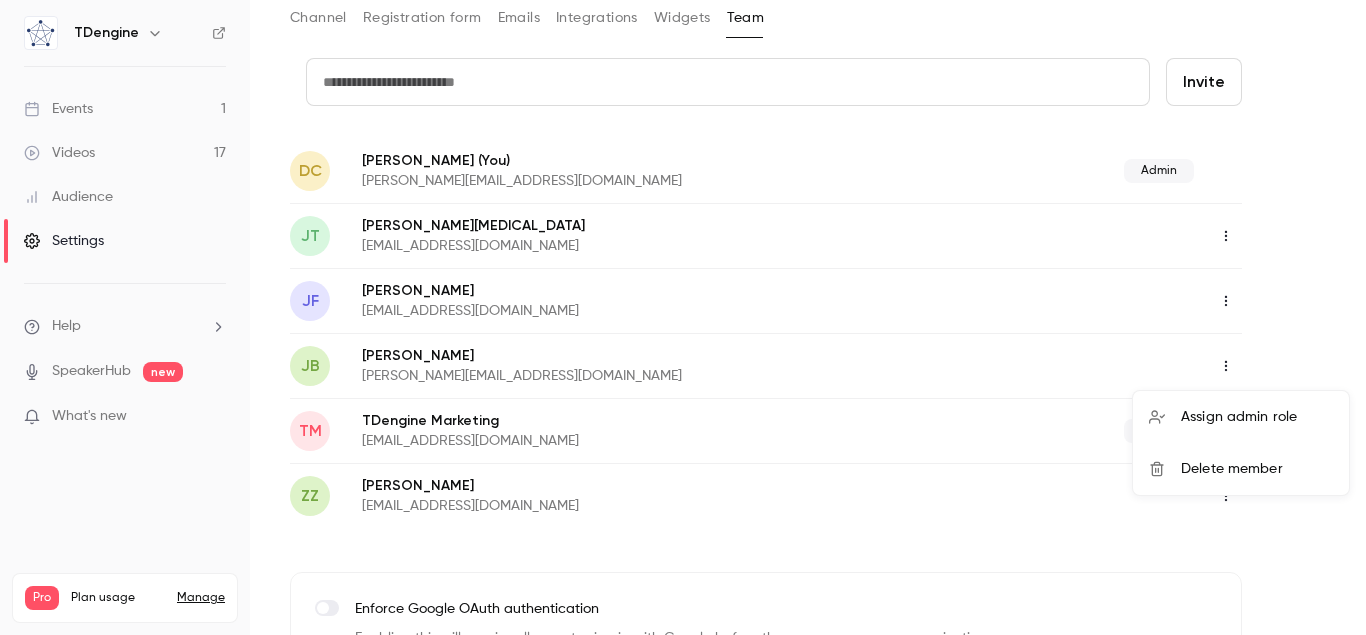 click at bounding box center [683, 317] 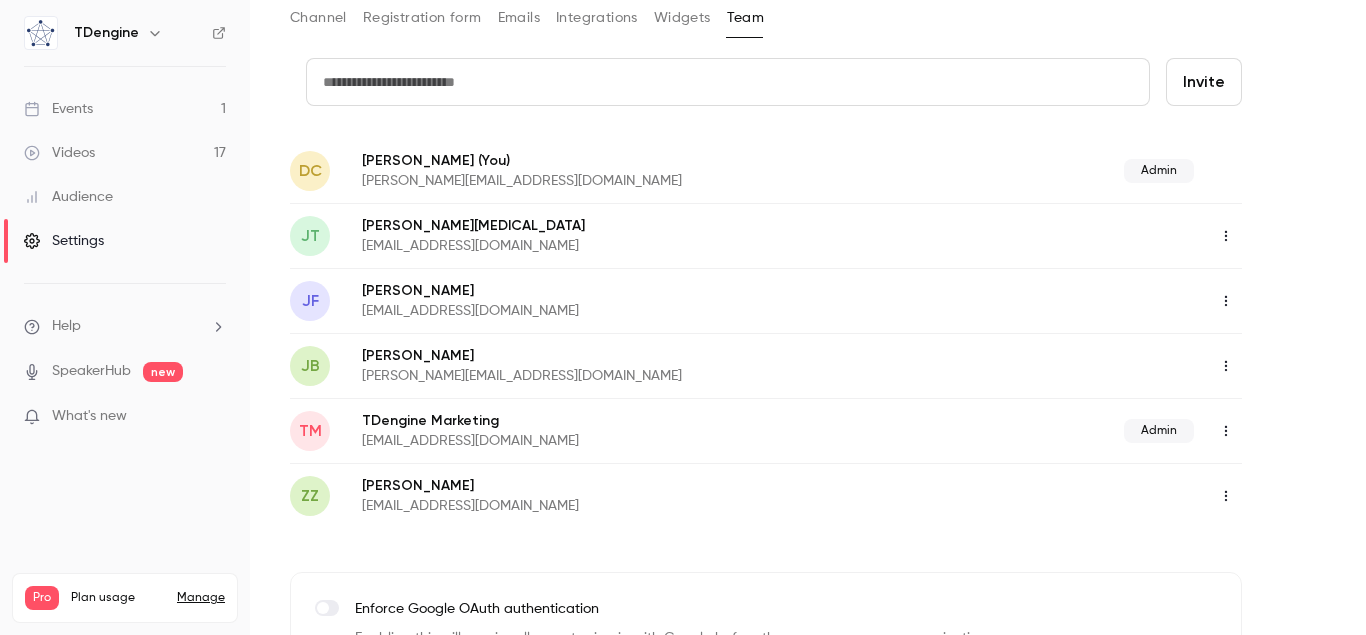click on "Videos 17" at bounding box center [125, 153] 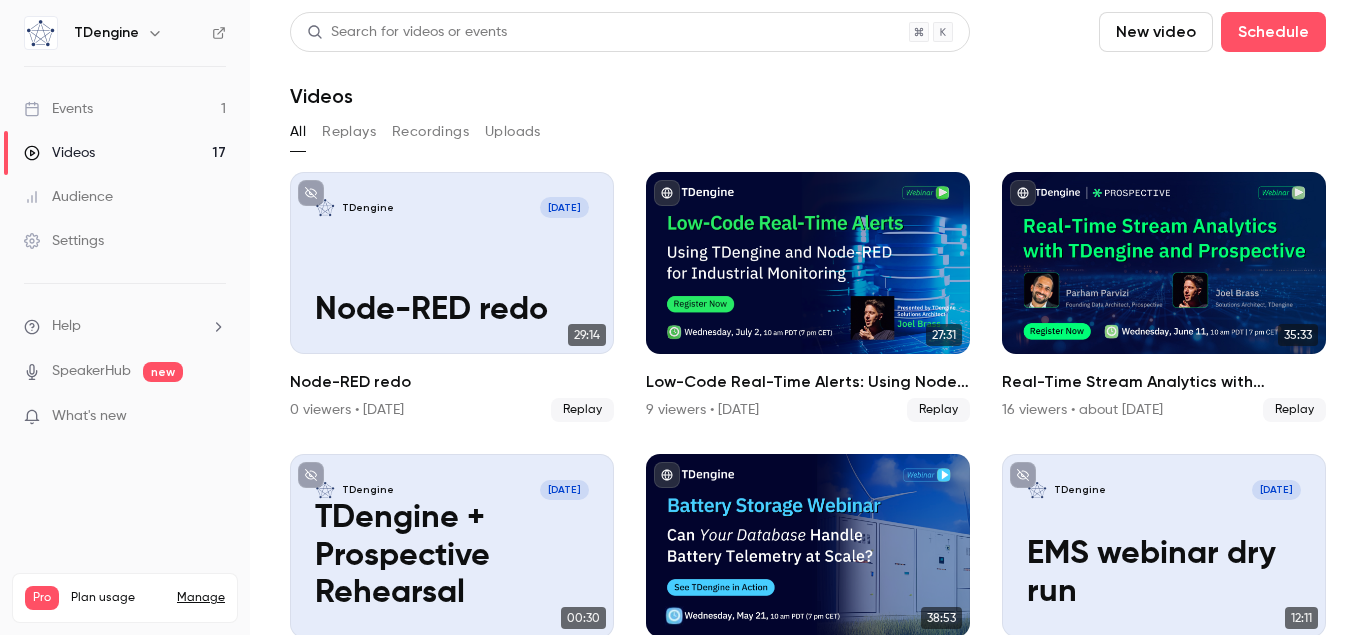 click on "Events 1" at bounding box center [125, 109] 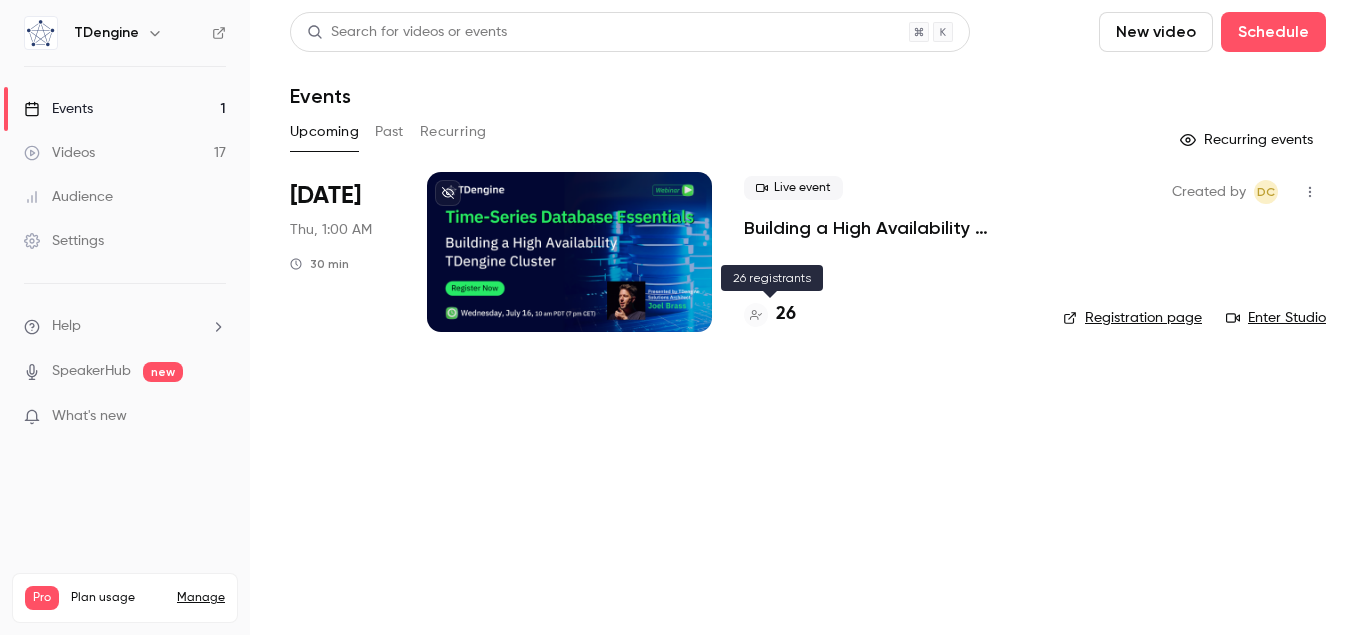 click on "26" at bounding box center [786, 314] 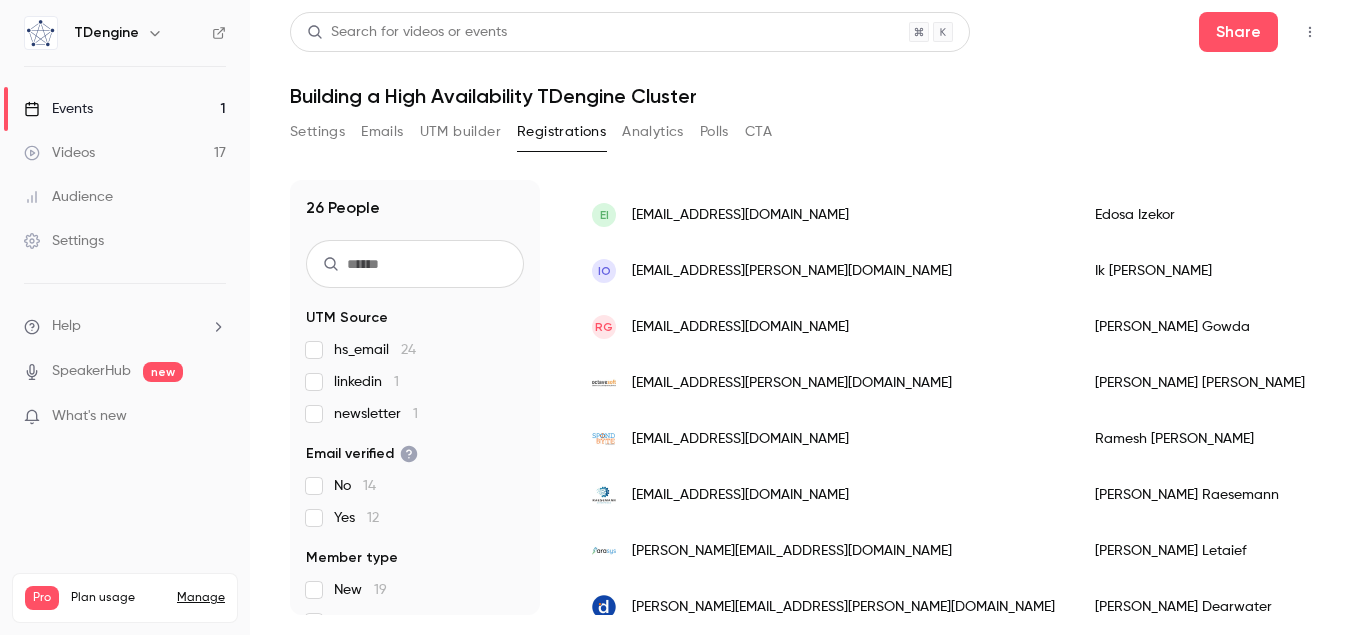 scroll, scrollTop: 1026, scrollLeft: 0, axis: vertical 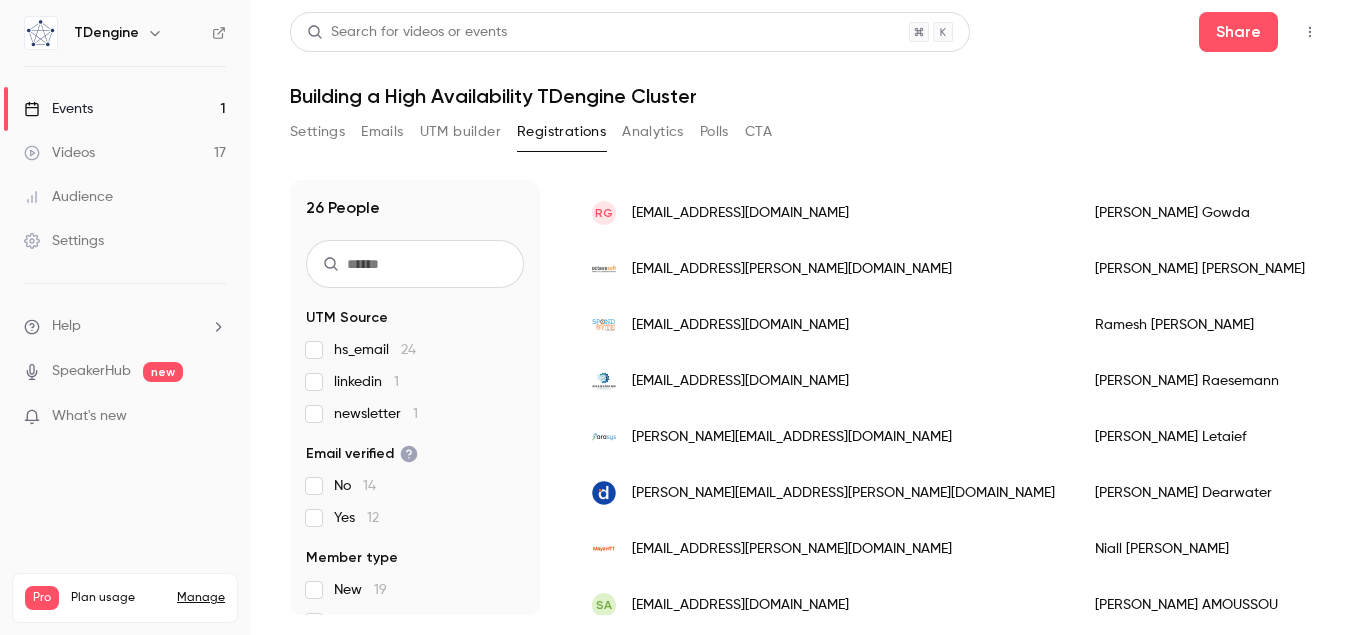 click on "Settings" at bounding box center (317, 132) 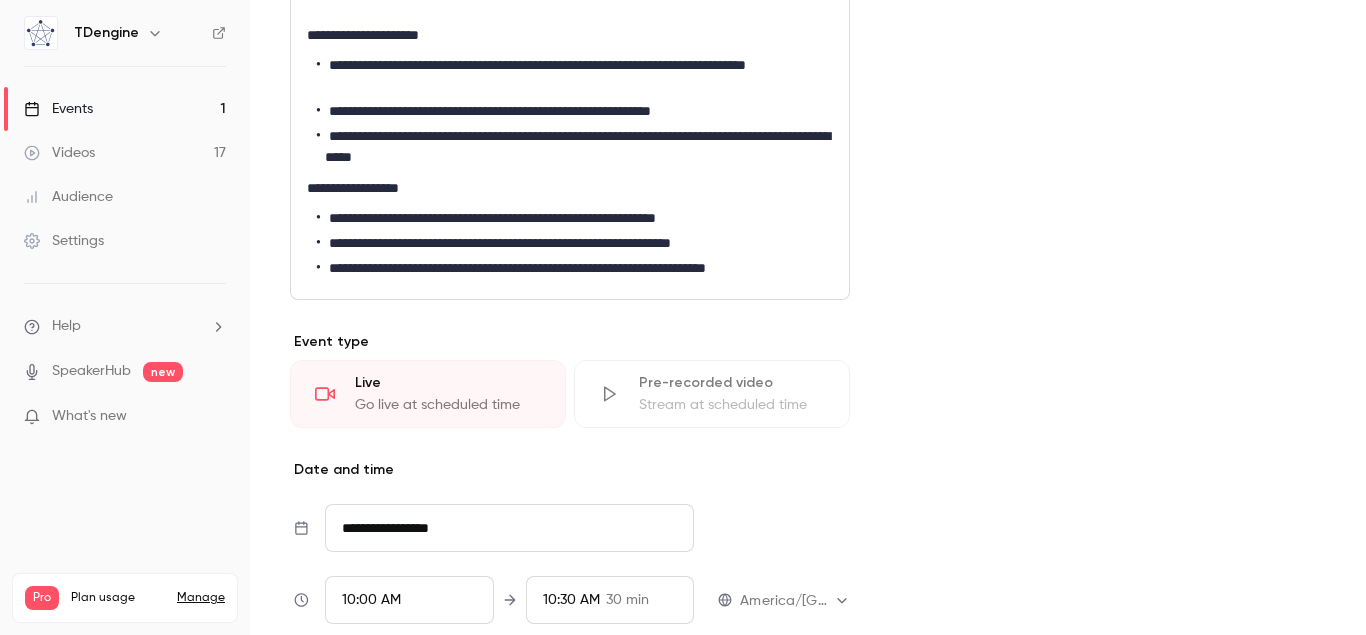 scroll, scrollTop: 684, scrollLeft: 0, axis: vertical 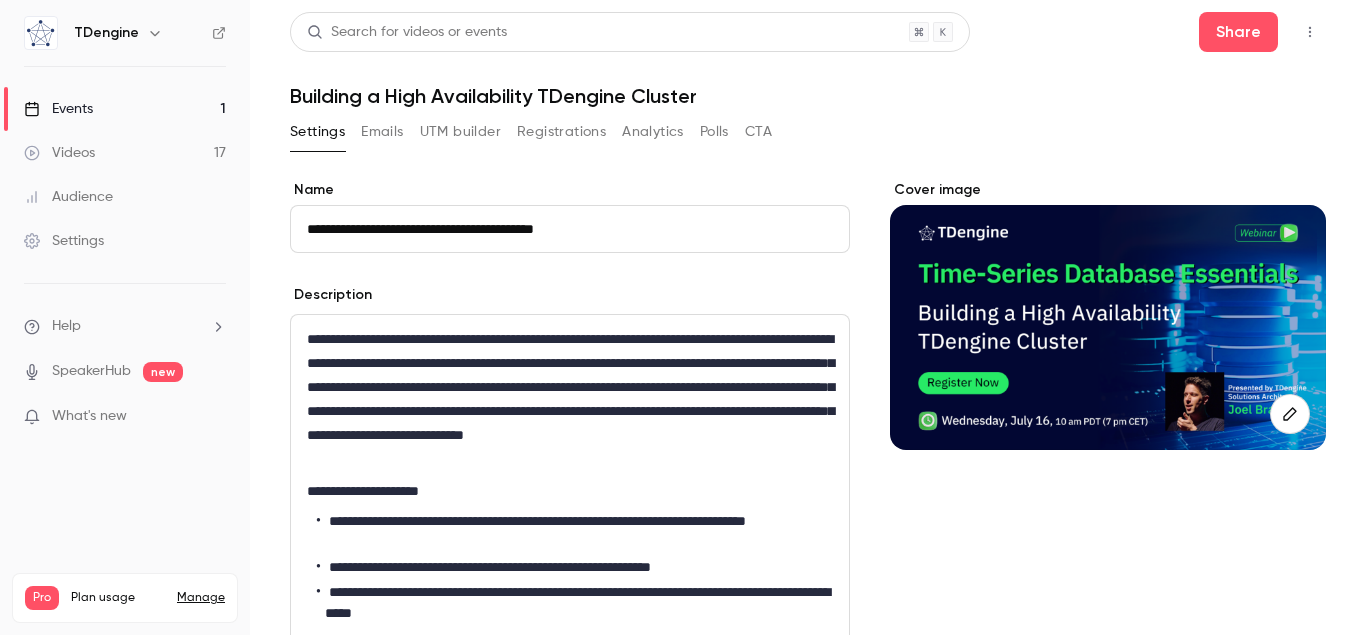 click on "Settings" at bounding box center (125, 241) 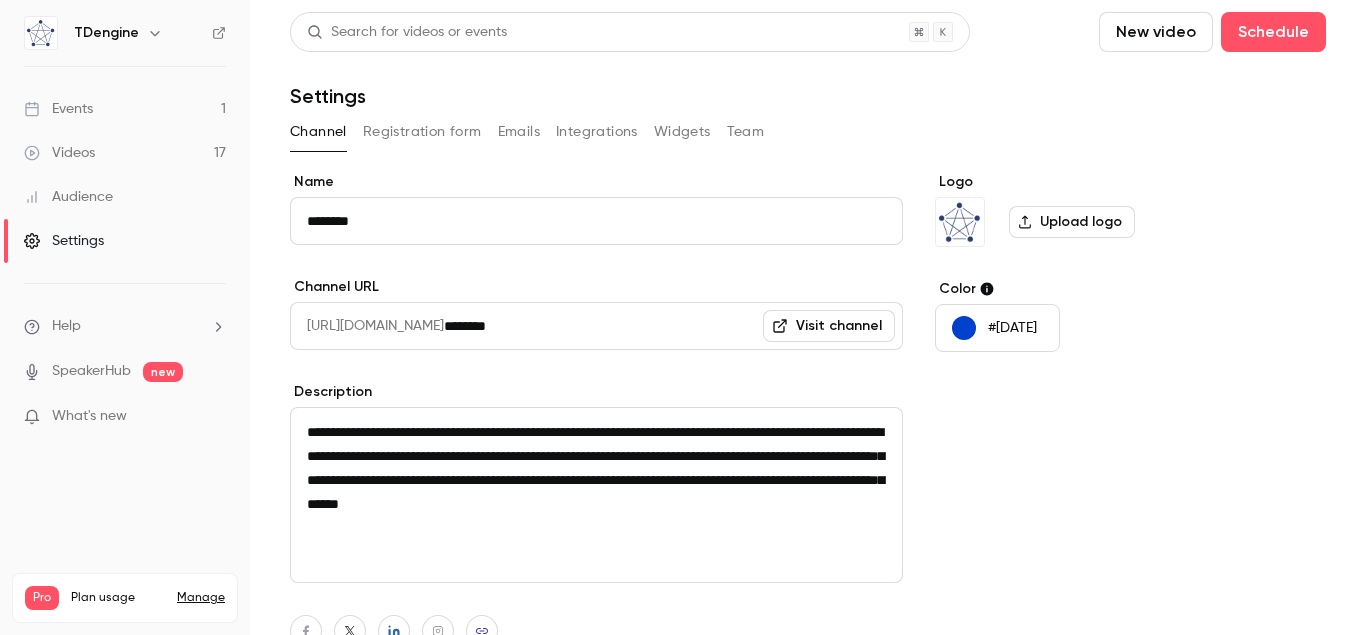 click on "Team" at bounding box center (746, 132) 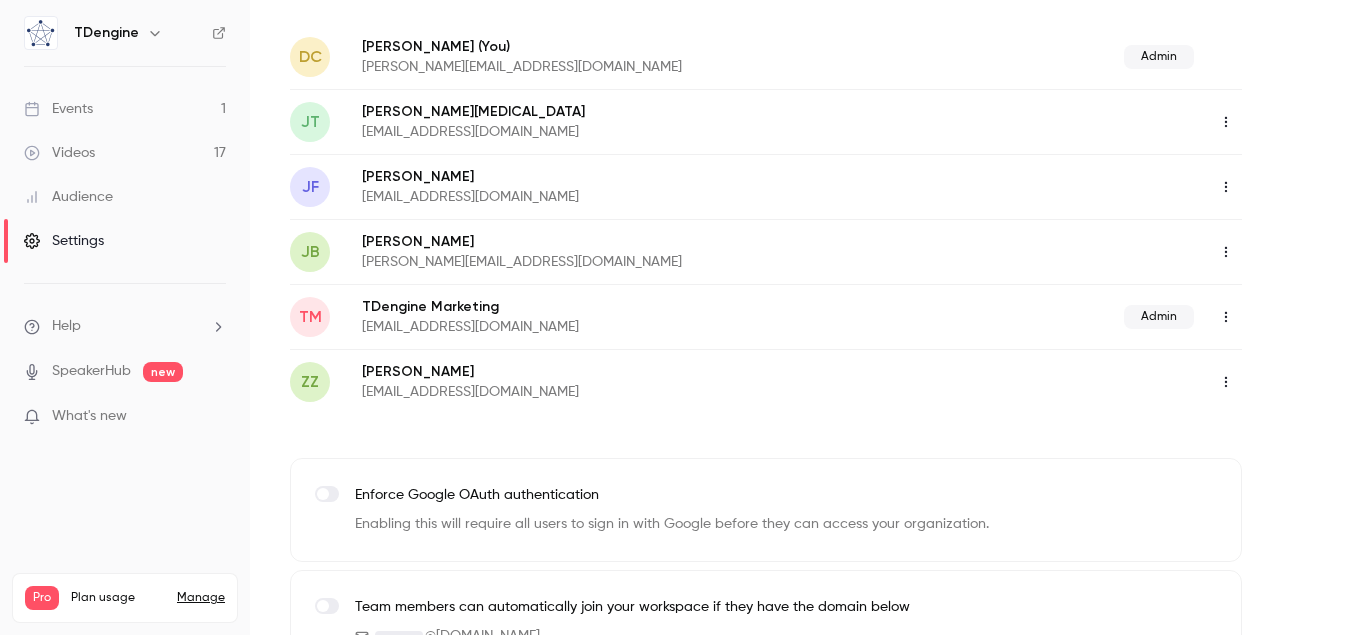 scroll, scrollTop: 279, scrollLeft: 0, axis: vertical 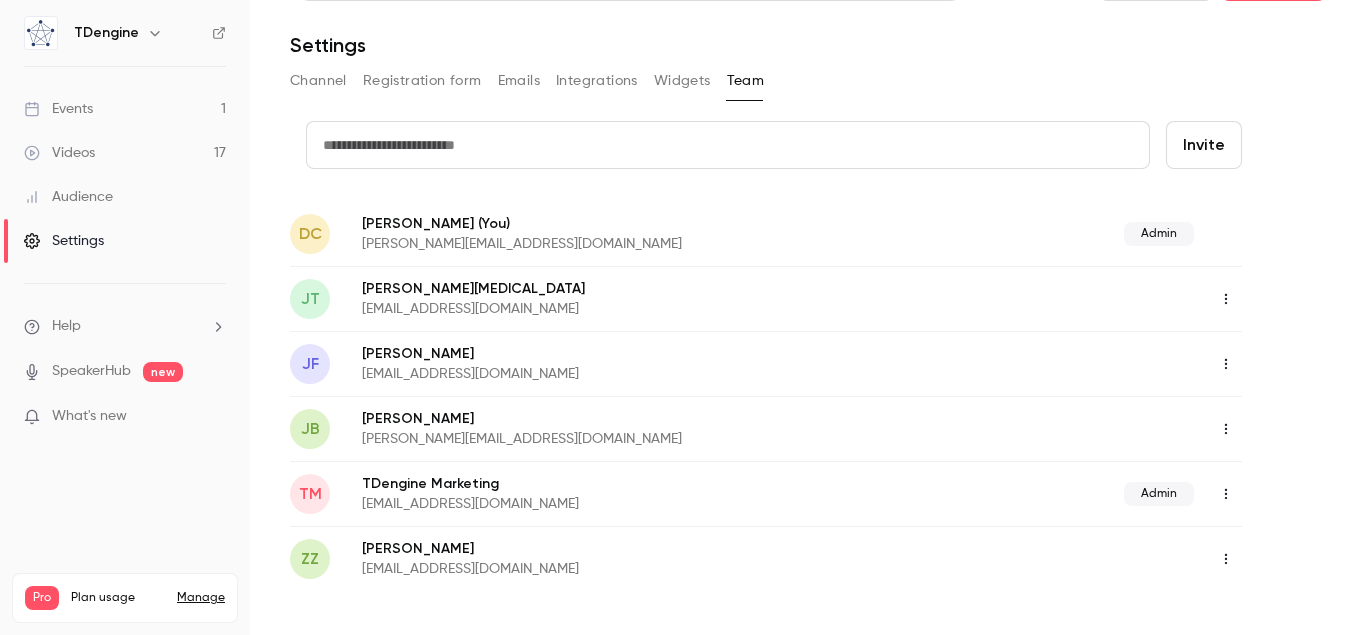 click on "Events 1" at bounding box center (125, 109) 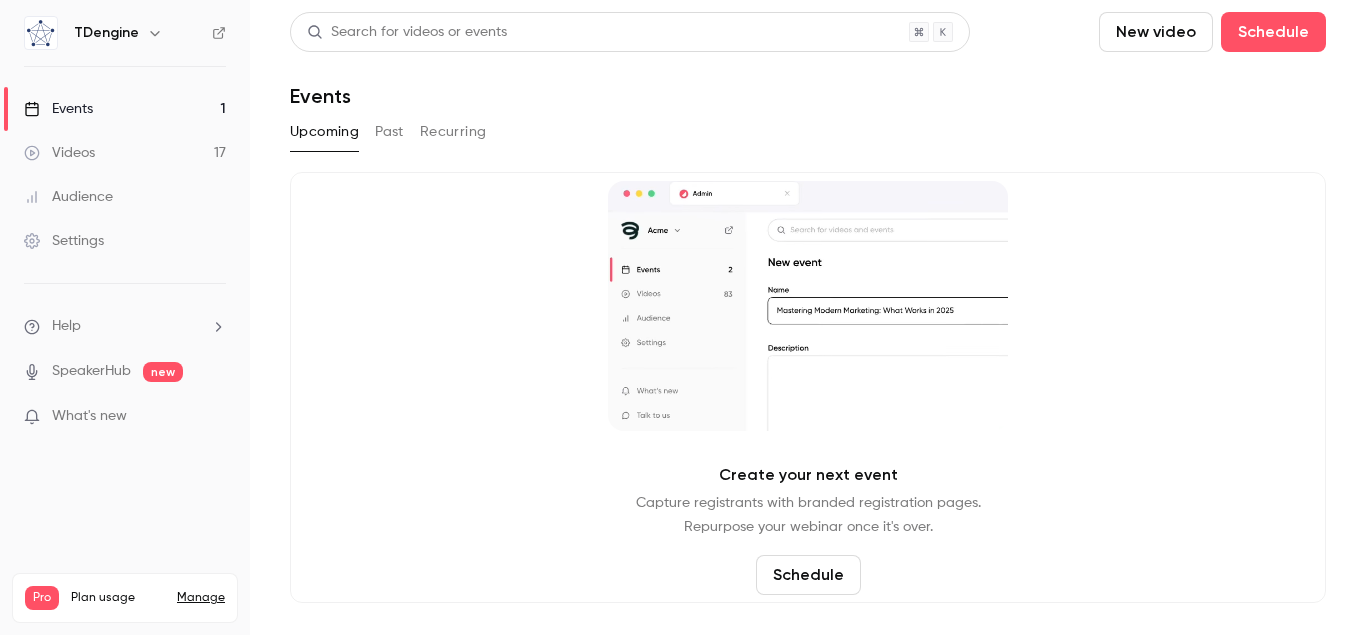 click on "Events 1" at bounding box center [125, 109] 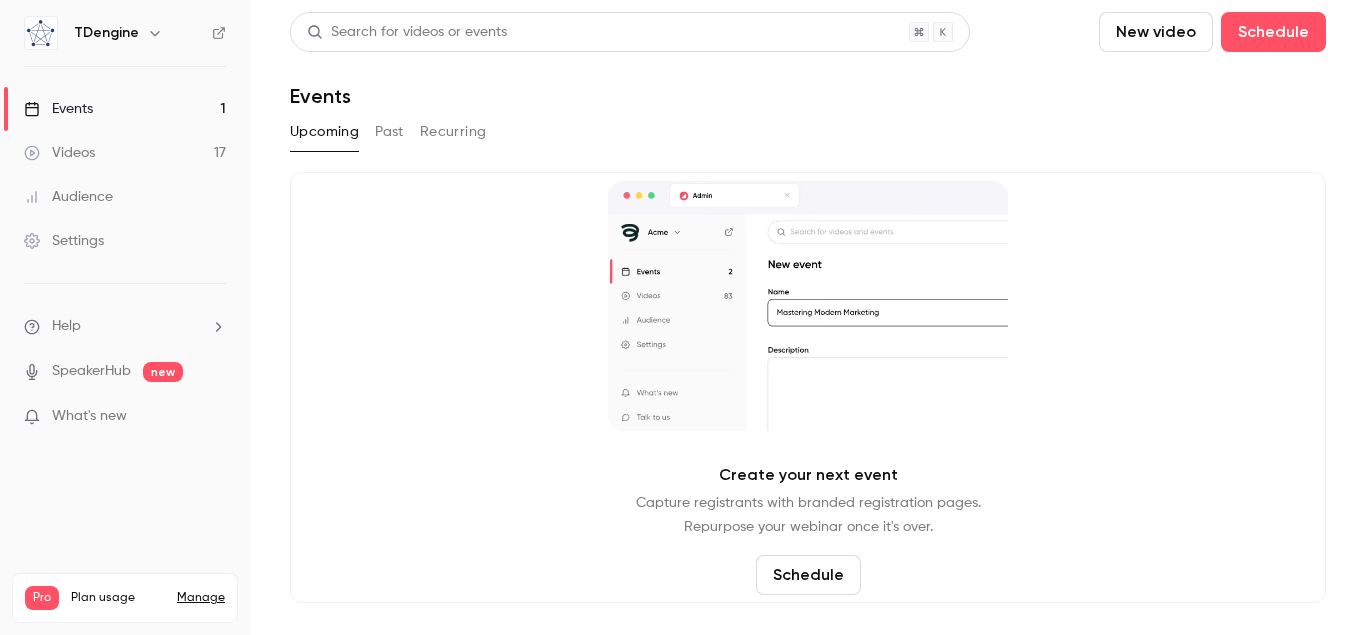click on "Past" at bounding box center [389, 132] 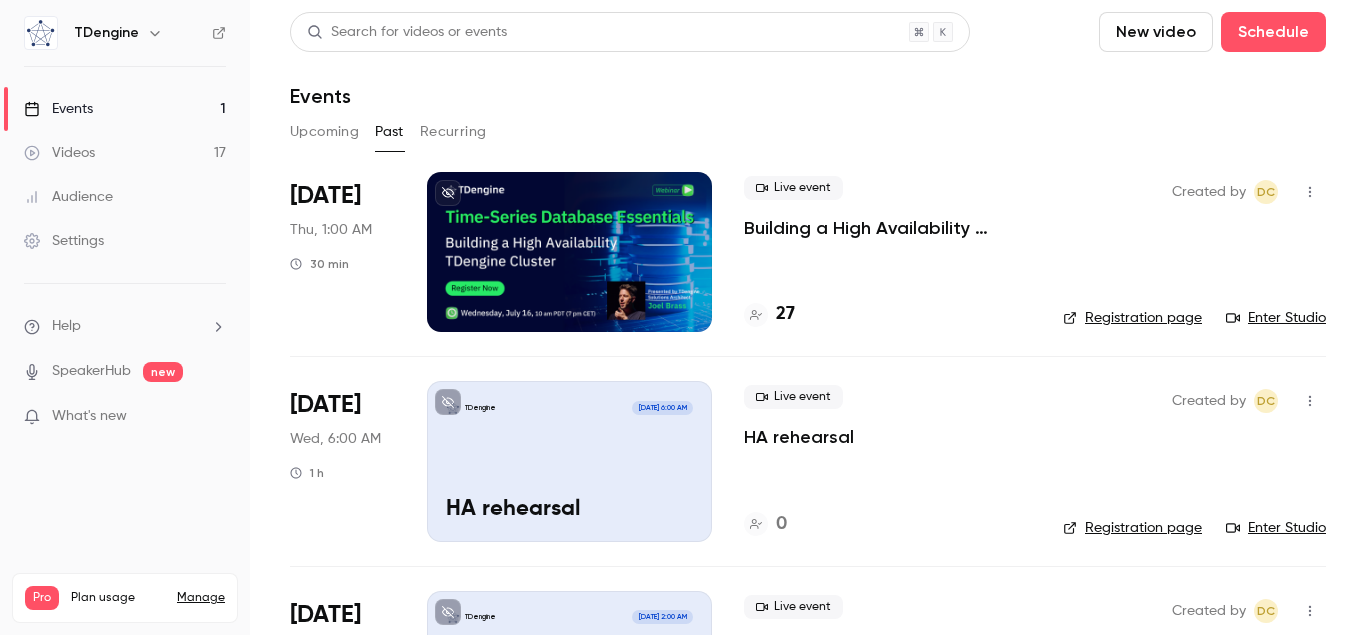 click on "27" at bounding box center (785, 314) 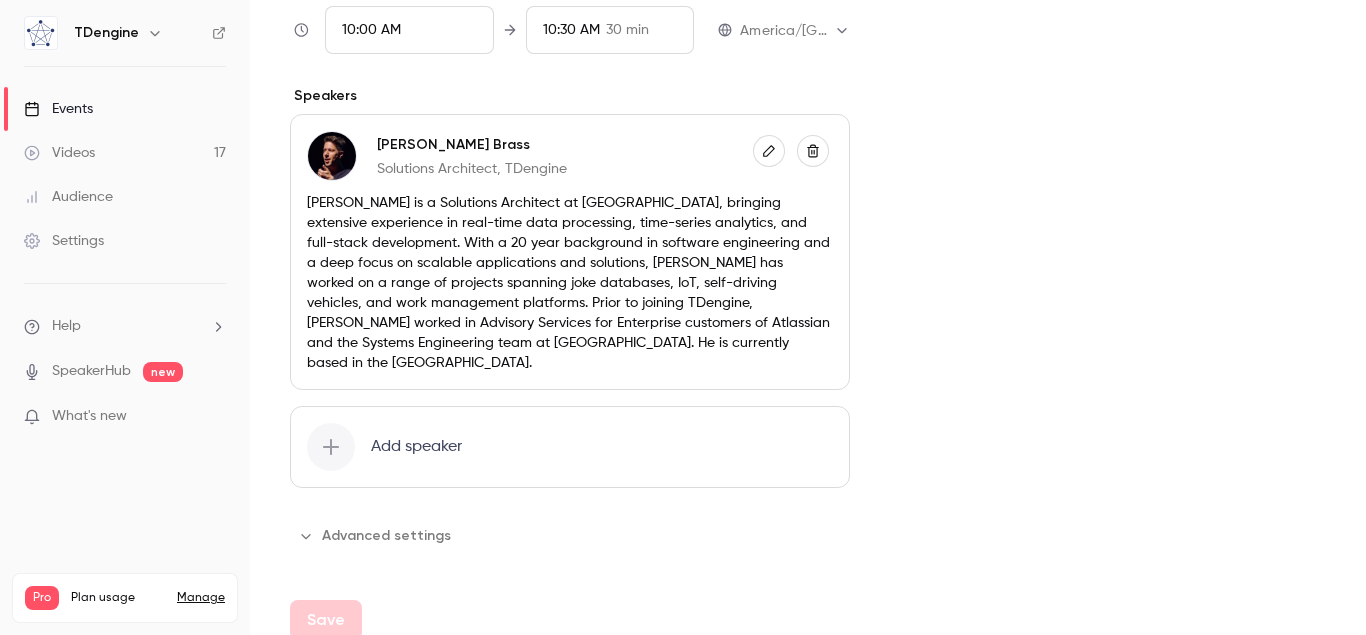 scroll, scrollTop: 1027, scrollLeft: 0, axis: vertical 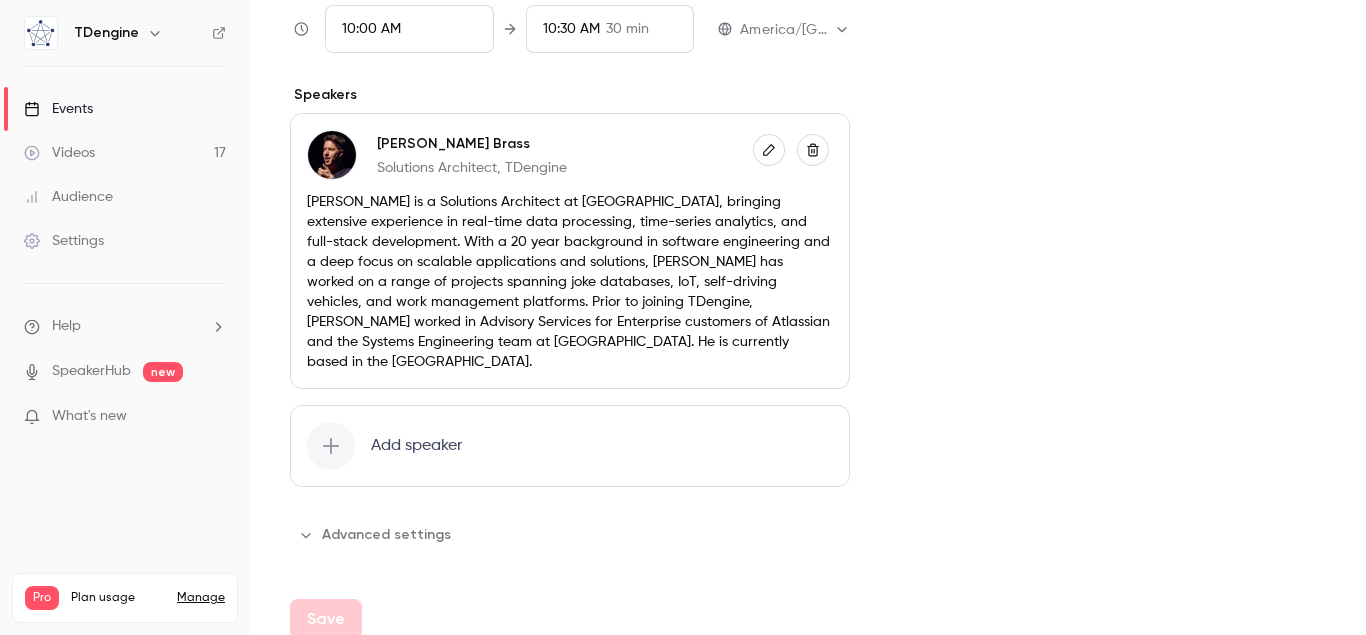 click on "Advanced settings" at bounding box center (376, 535) 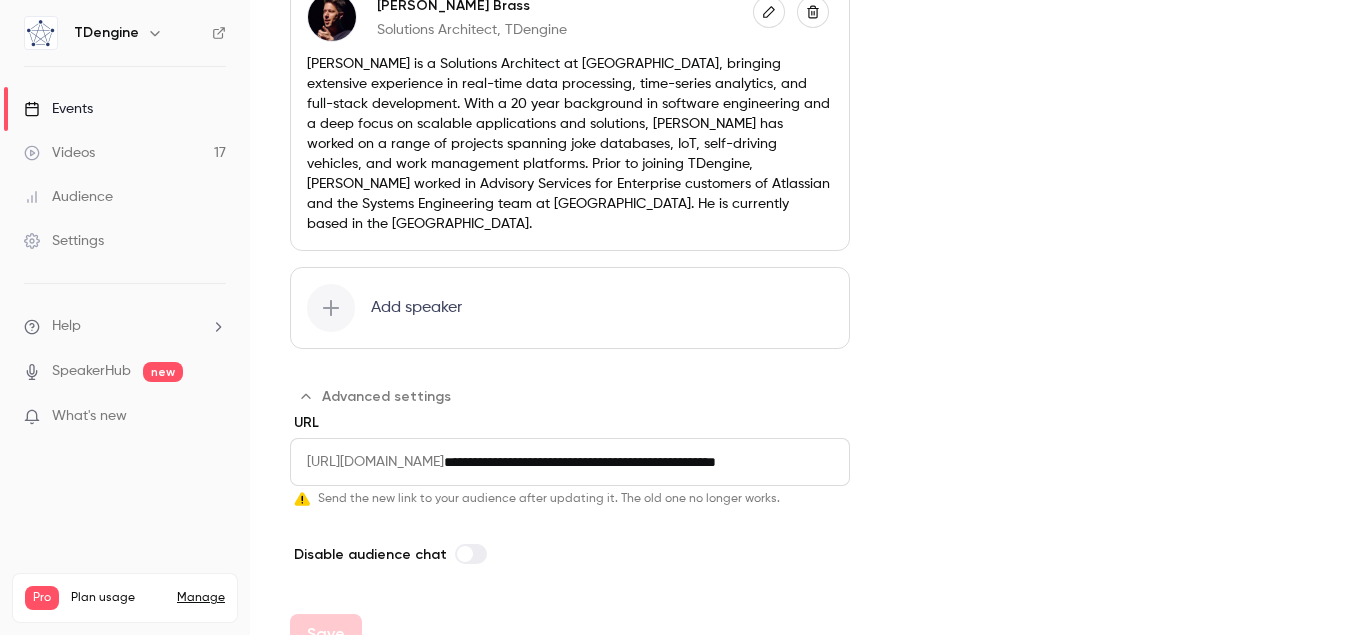 scroll, scrollTop: 1180, scrollLeft: 0, axis: vertical 